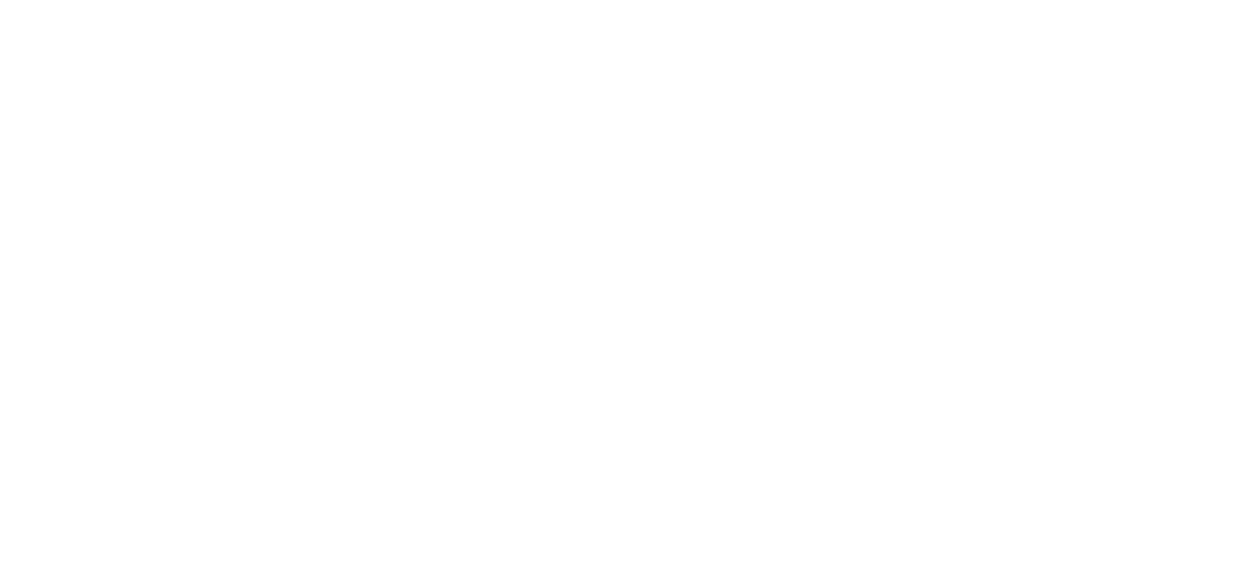 scroll, scrollTop: 0, scrollLeft: 0, axis: both 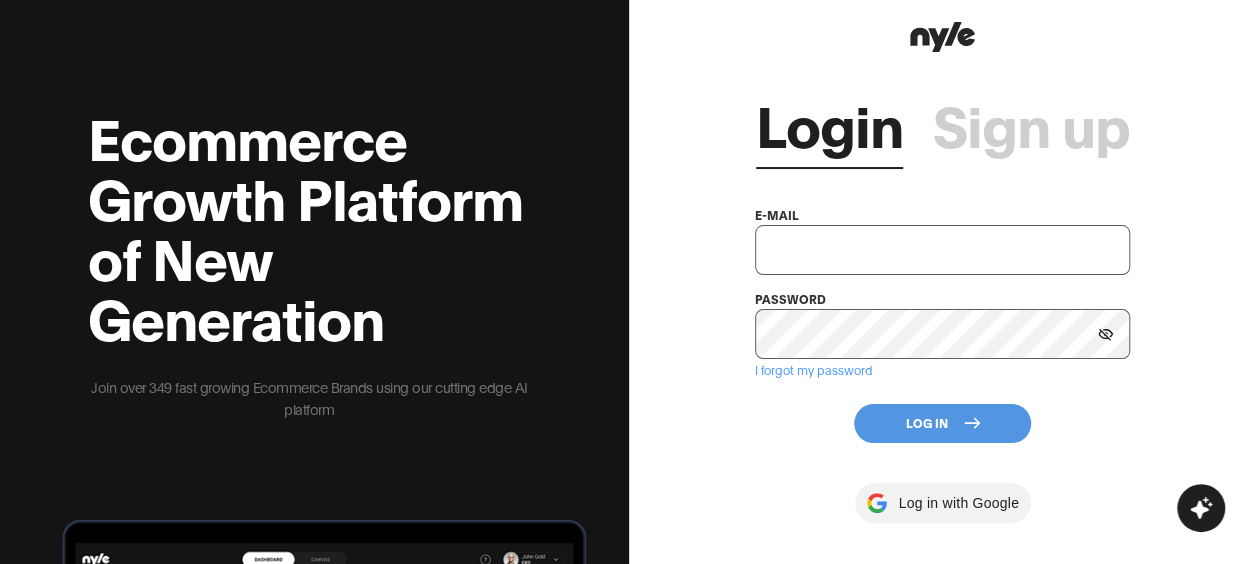 type on "[EMAIL]" 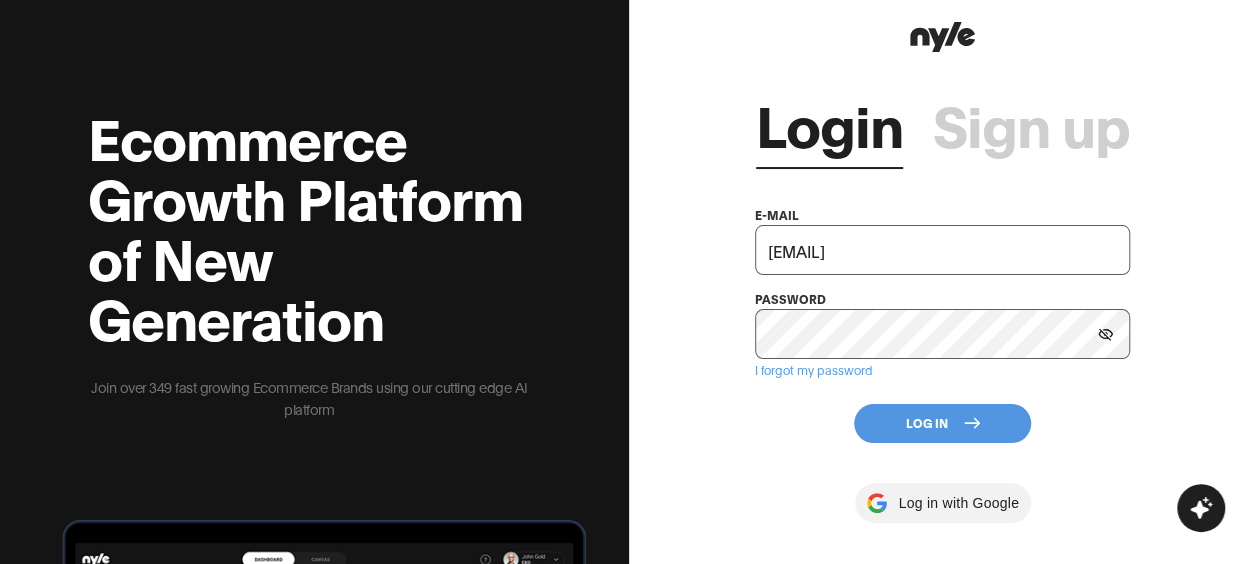 click on "Log In" at bounding box center [942, 423] 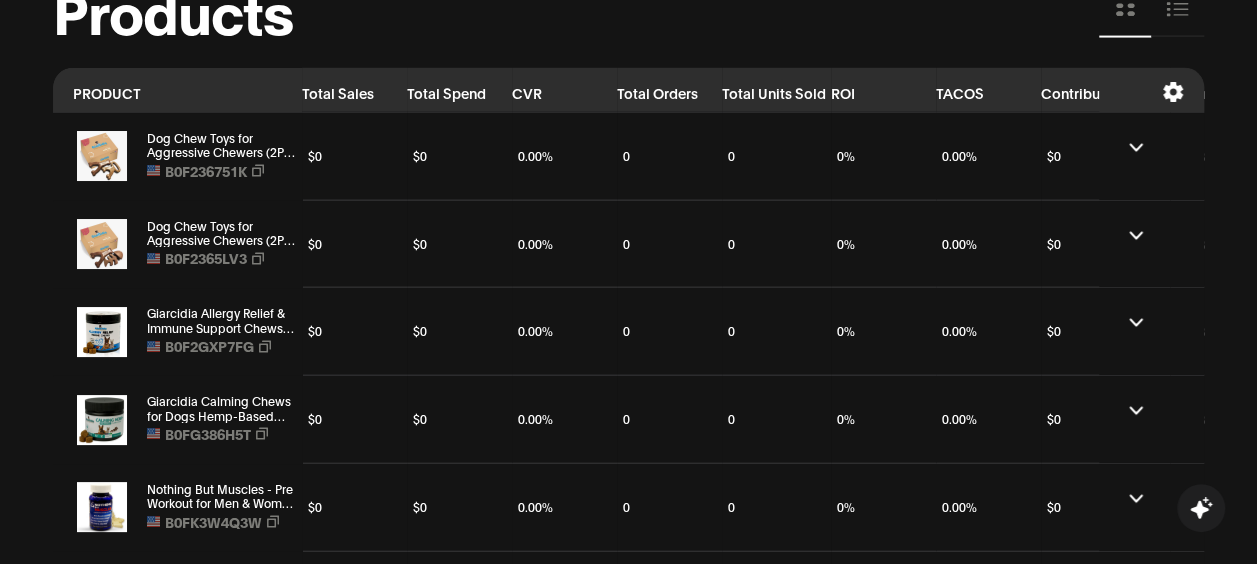 scroll, scrollTop: 2100, scrollLeft: 0, axis: vertical 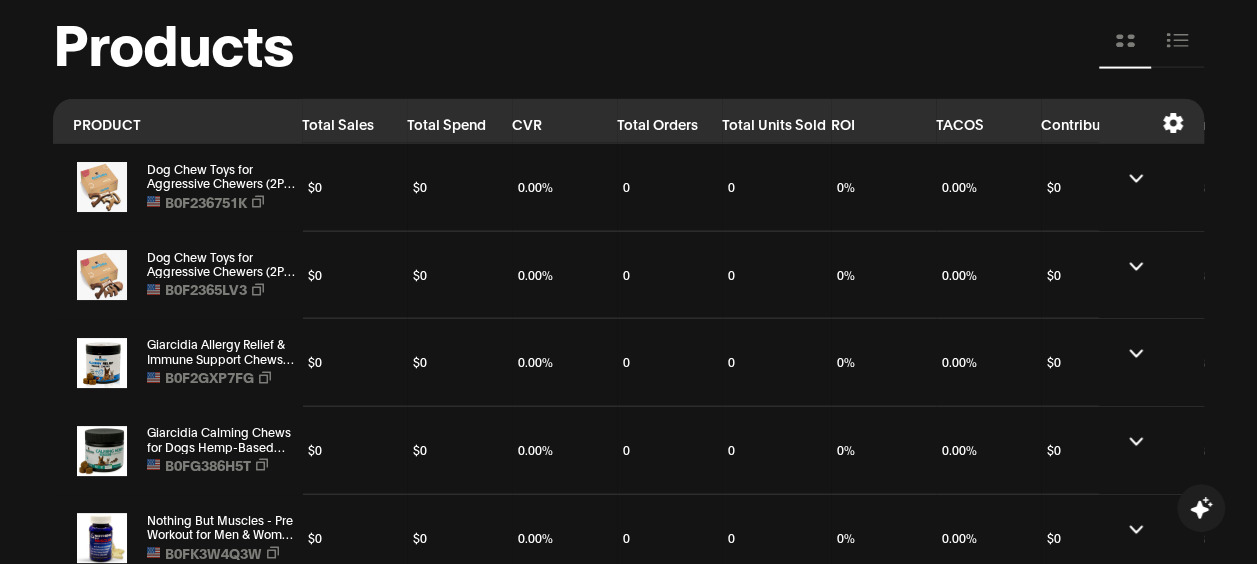 click on "Dog Chew Toys for Aggressive Chewers (2Pcs - Real Beef & Bacon Flavored) - Durable Dog Tough Wish Bone (Upto 60 lbs.) - Indestructible Chew Toys for Dogs for Interactive Play & Dental Benefits" at bounding box center (222, 176) 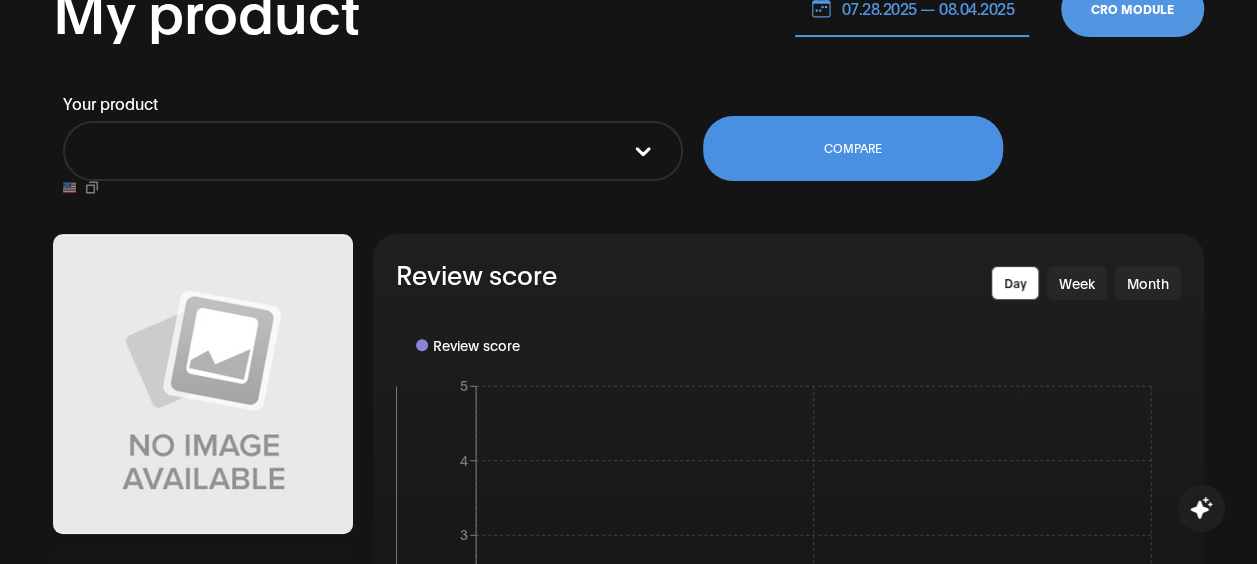 scroll, scrollTop: 0, scrollLeft: 0, axis: both 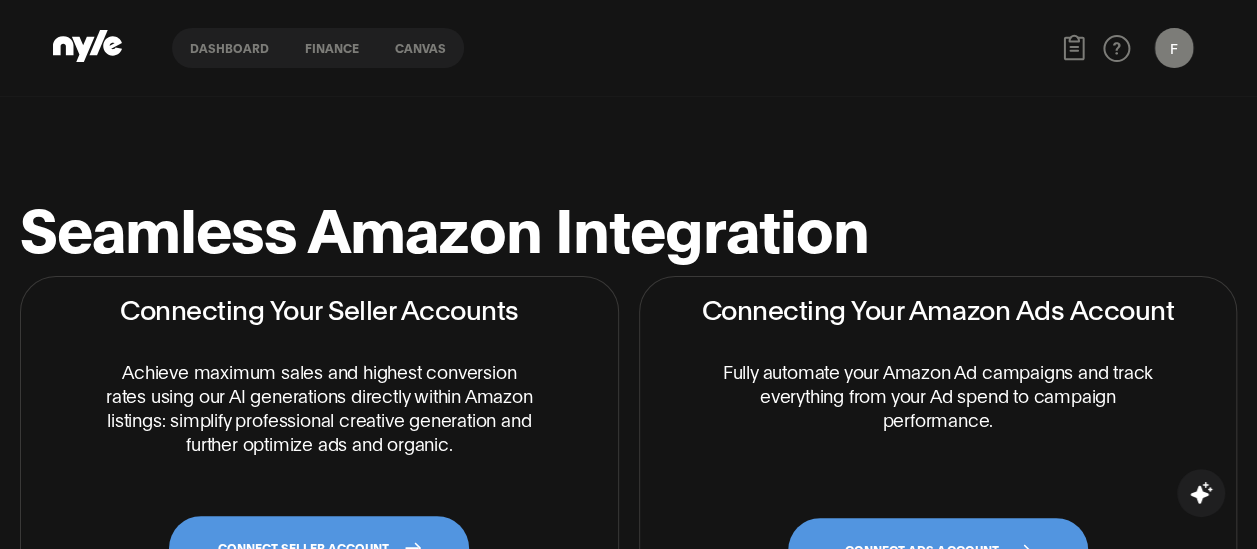 click on "Dashboard" at bounding box center (229, 48) 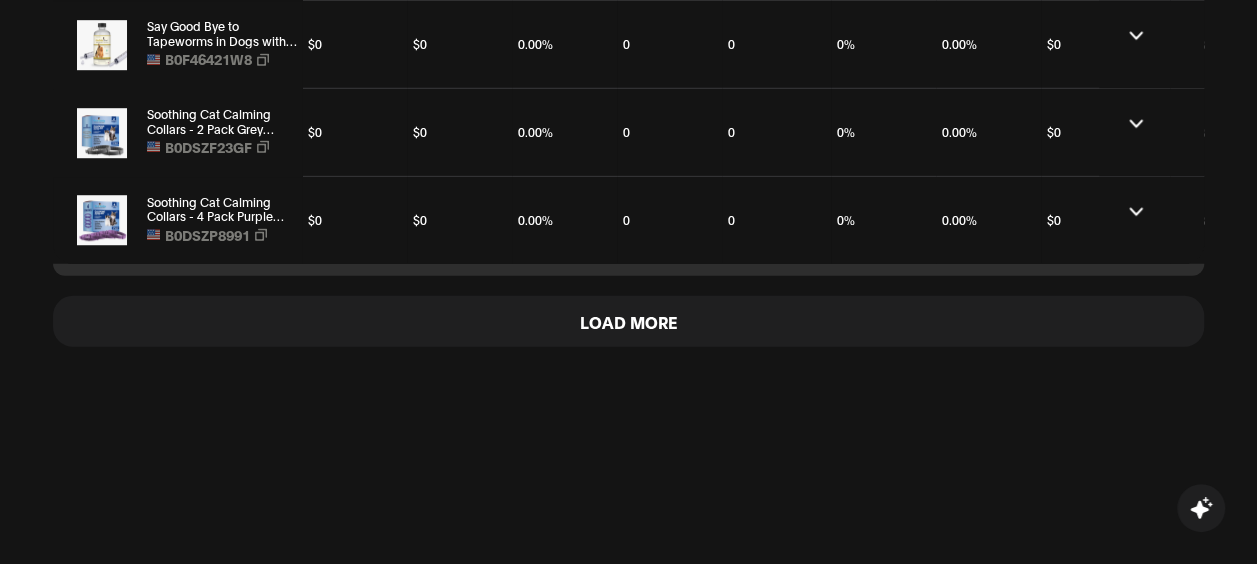 scroll, scrollTop: 2757, scrollLeft: 0, axis: vertical 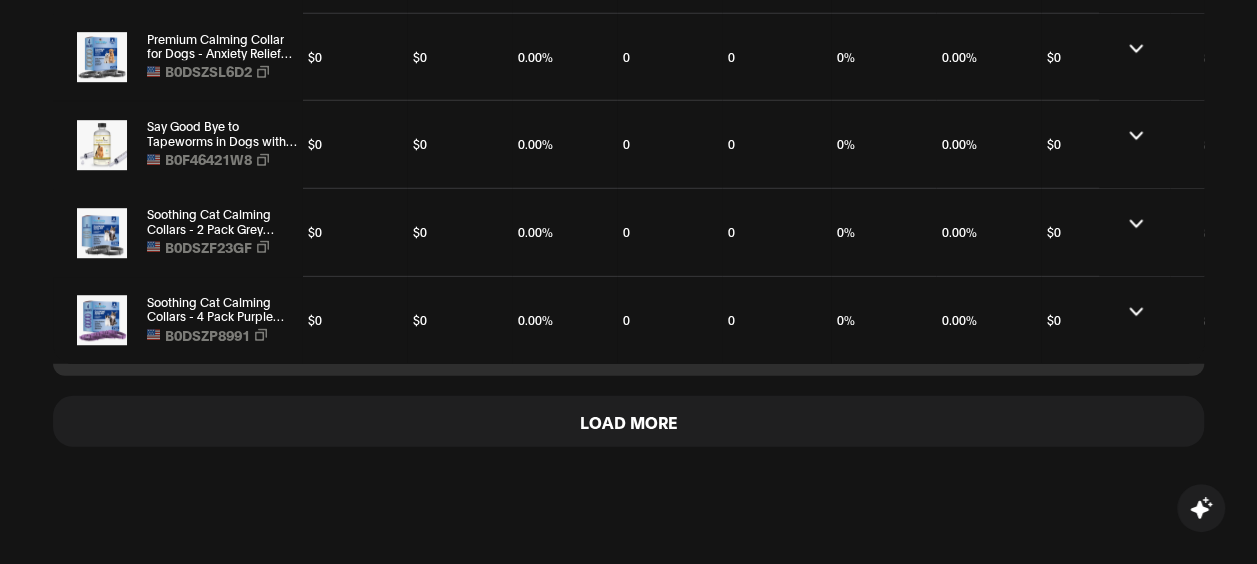 click on "Load More" at bounding box center [628, 421] 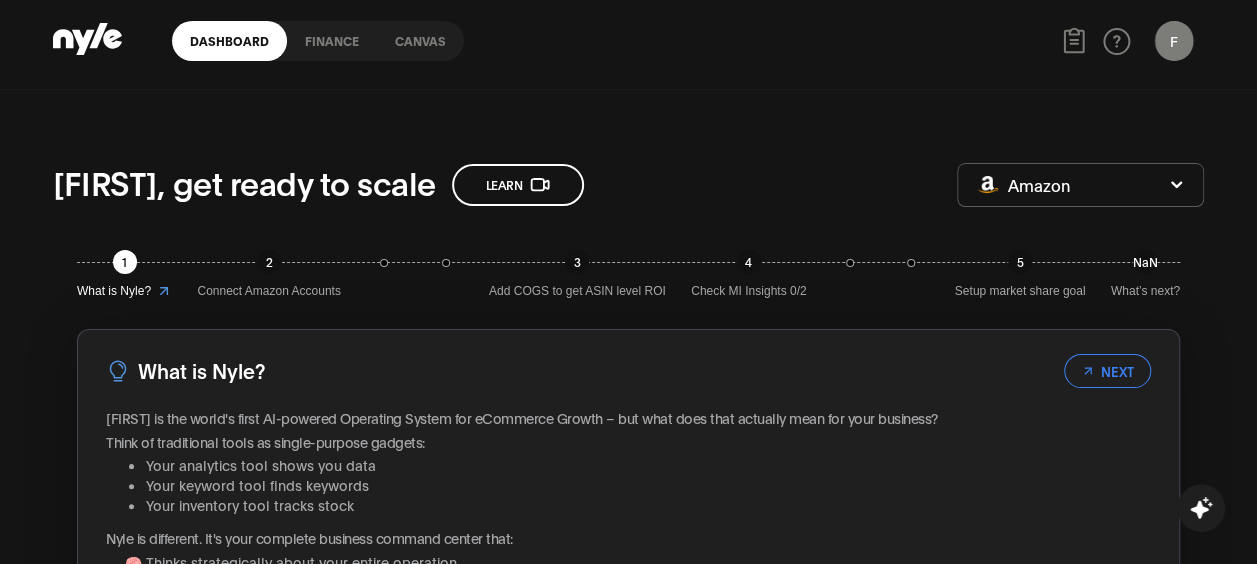 scroll, scrollTop: 0, scrollLeft: 0, axis: both 